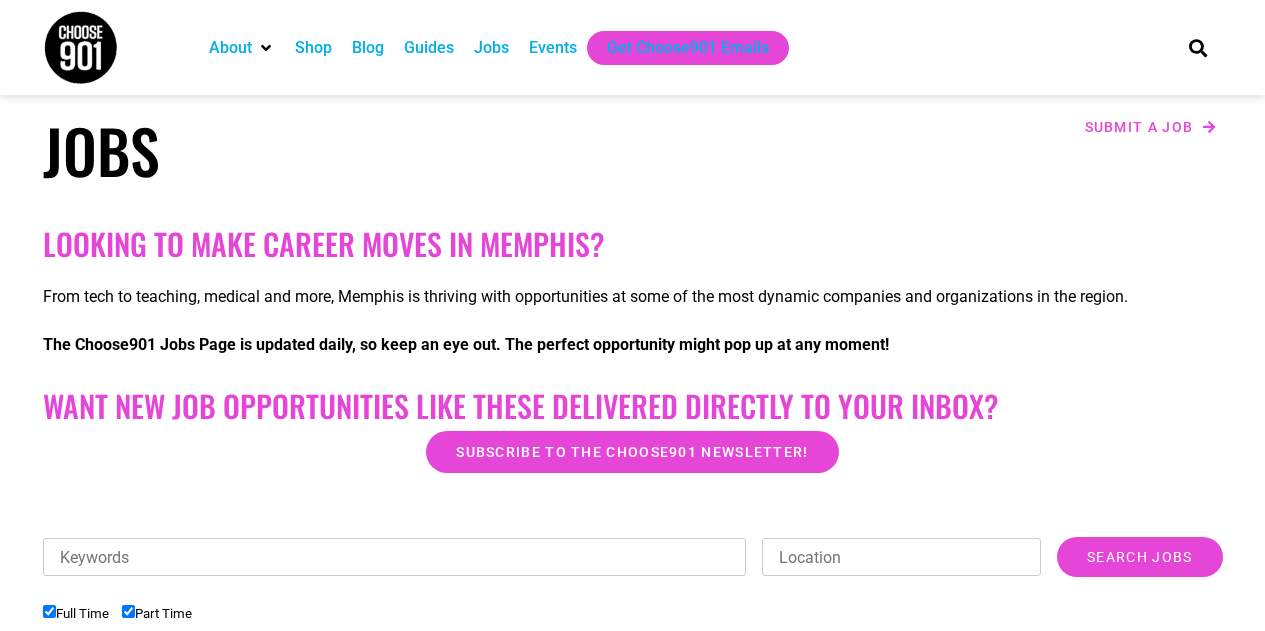 scroll, scrollTop: 0, scrollLeft: 0, axis: both 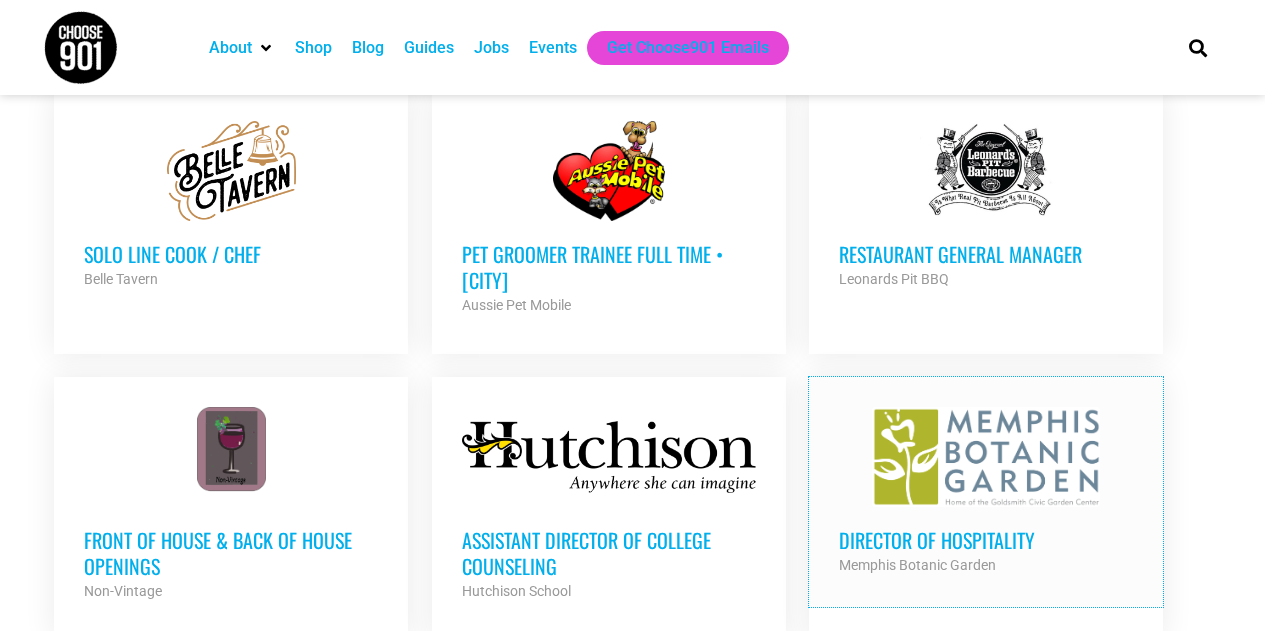click on "Director of Hospitality" at bounding box center (986, 540) 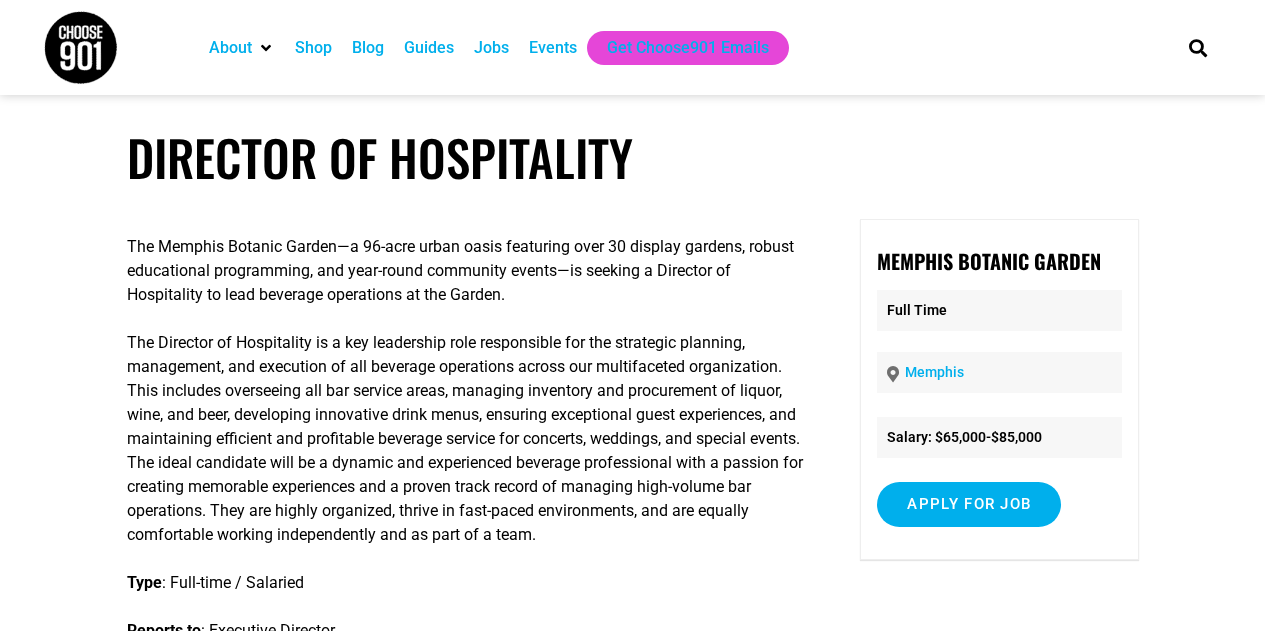 scroll, scrollTop: 0, scrollLeft: 0, axis: both 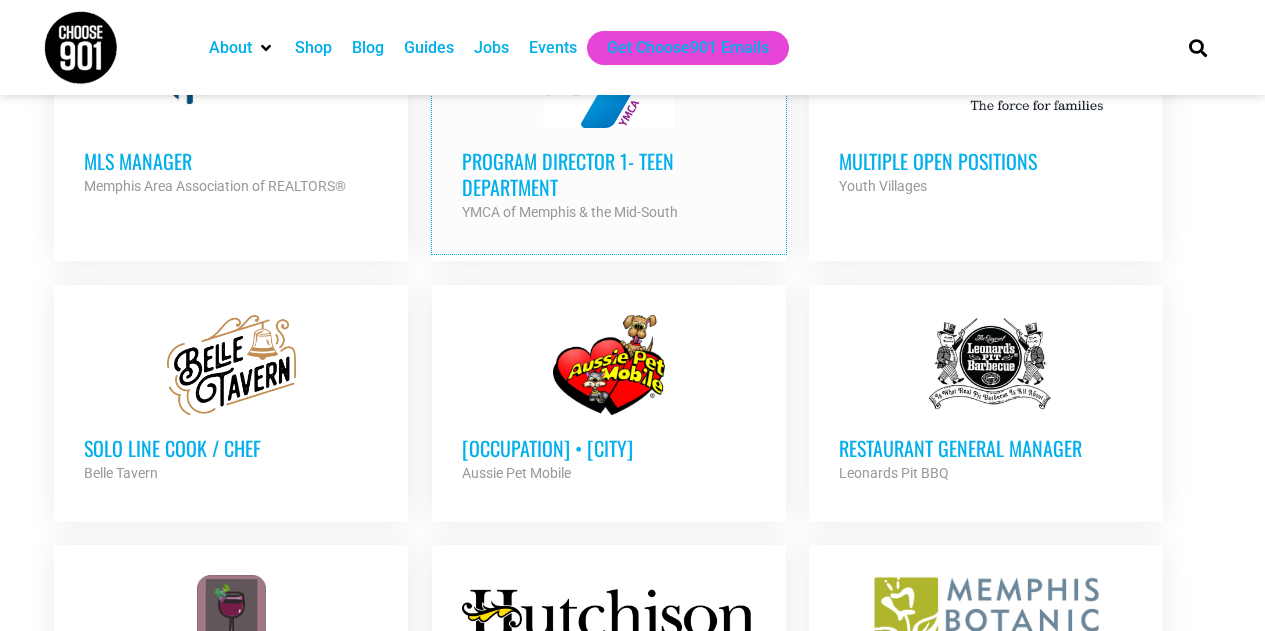 click on "Program Director 1- Teen Department" at bounding box center [609, 174] 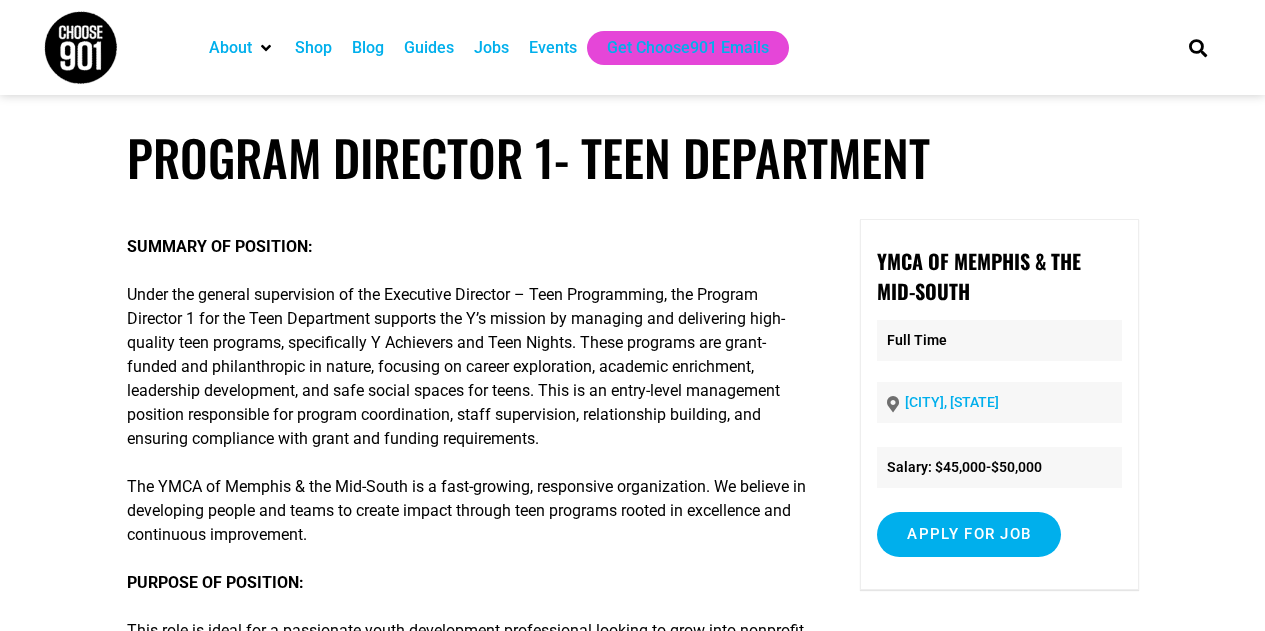 scroll, scrollTop: 0, scrollLeft: 0, axis: both 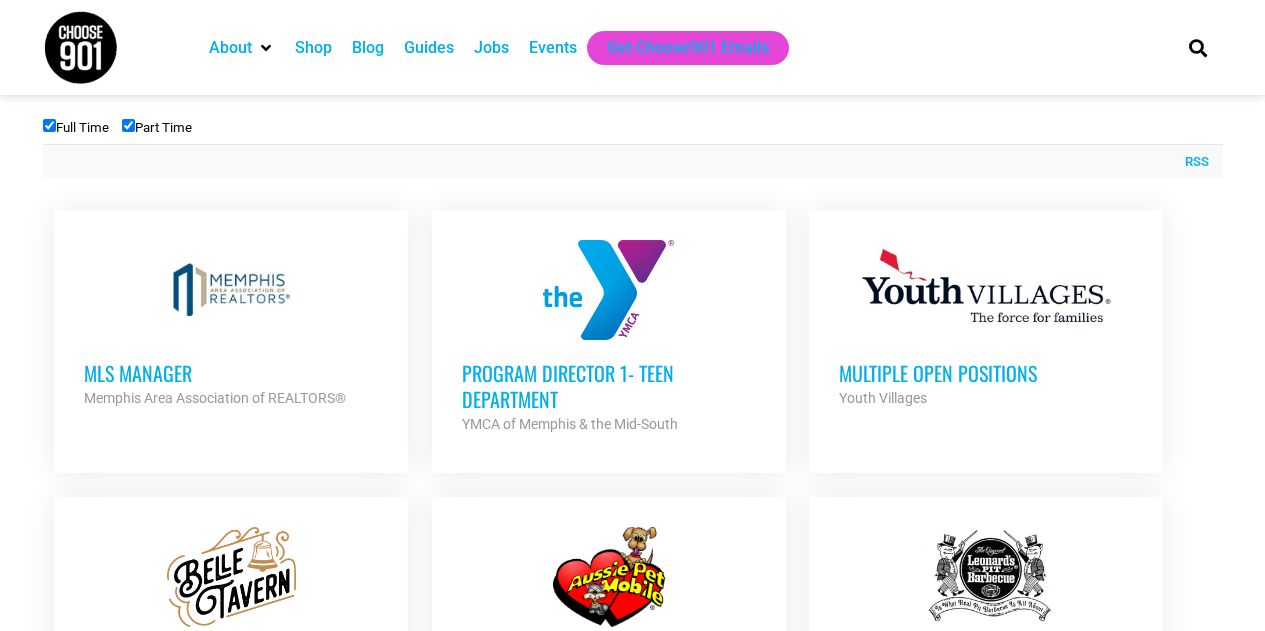 click on "Multiple Open Positions" at bounding box center (986, 373) 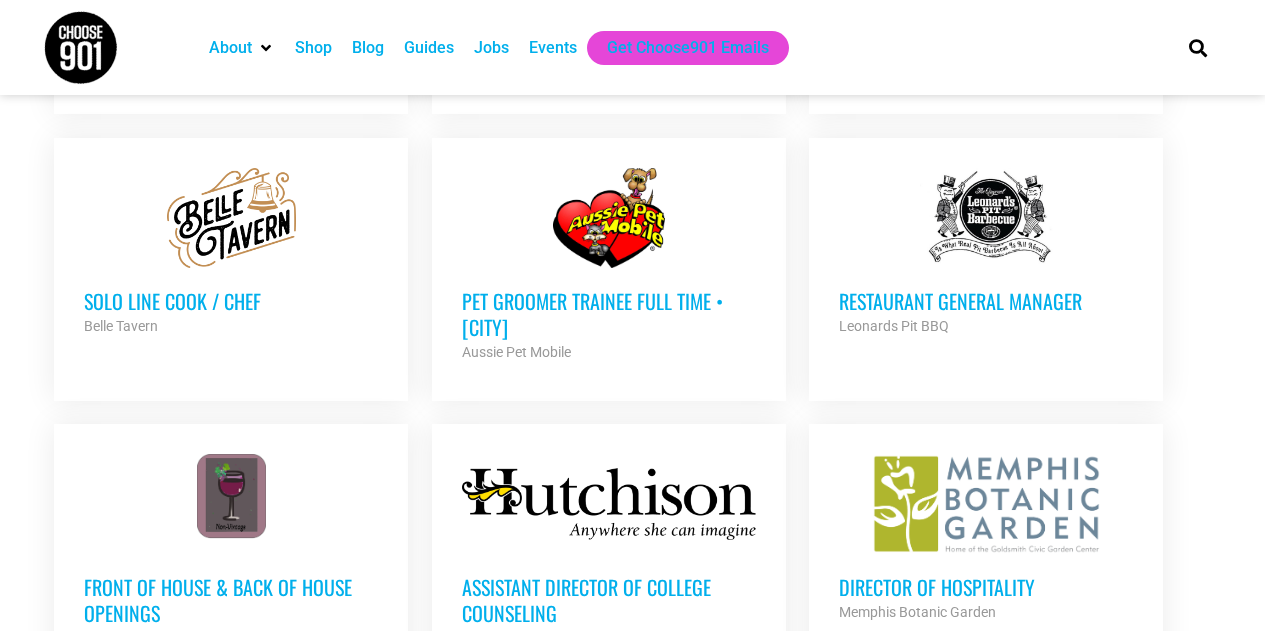 scroll, scrollTop: 1066, scrollLeft: 0, axis: vertical 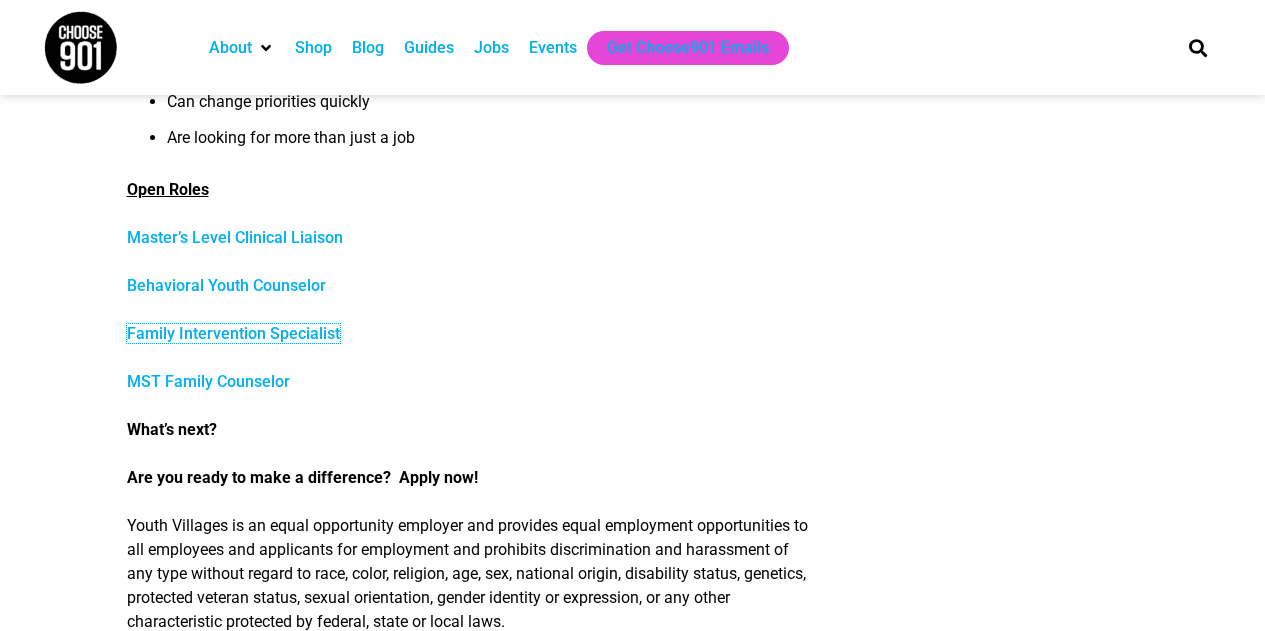 click on "Family Intervention Specialist" at bounding box center (233, 333) 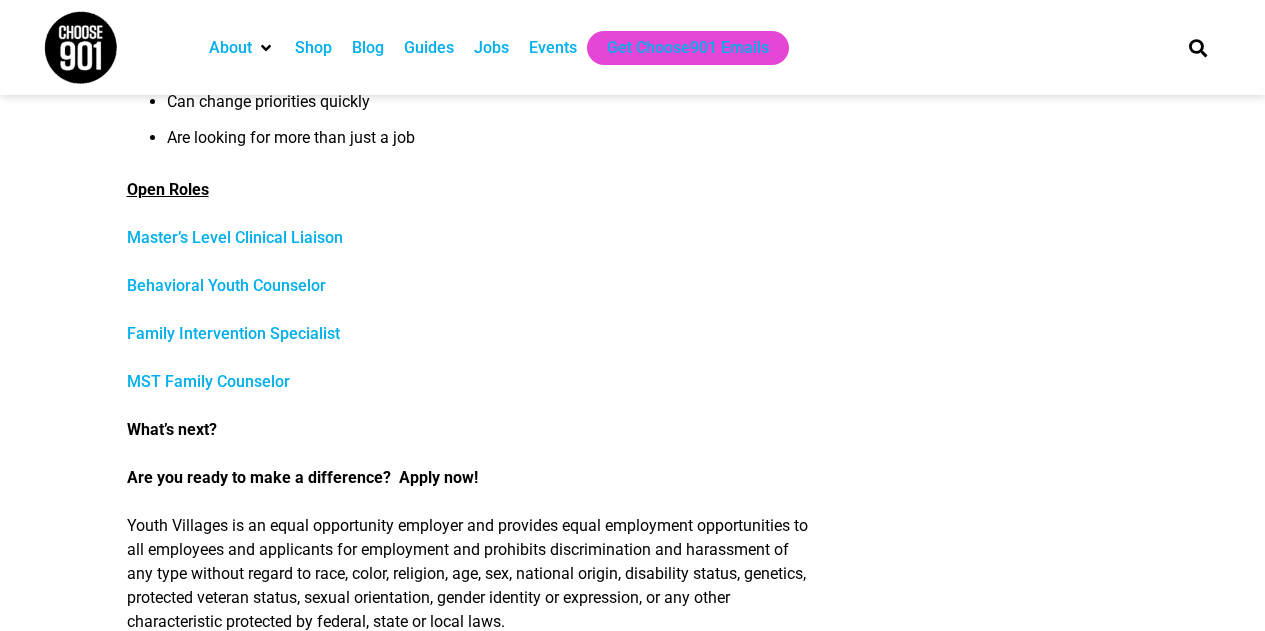 scroll, scrollTop: 913, scrollLeft: 0, axis: vertical 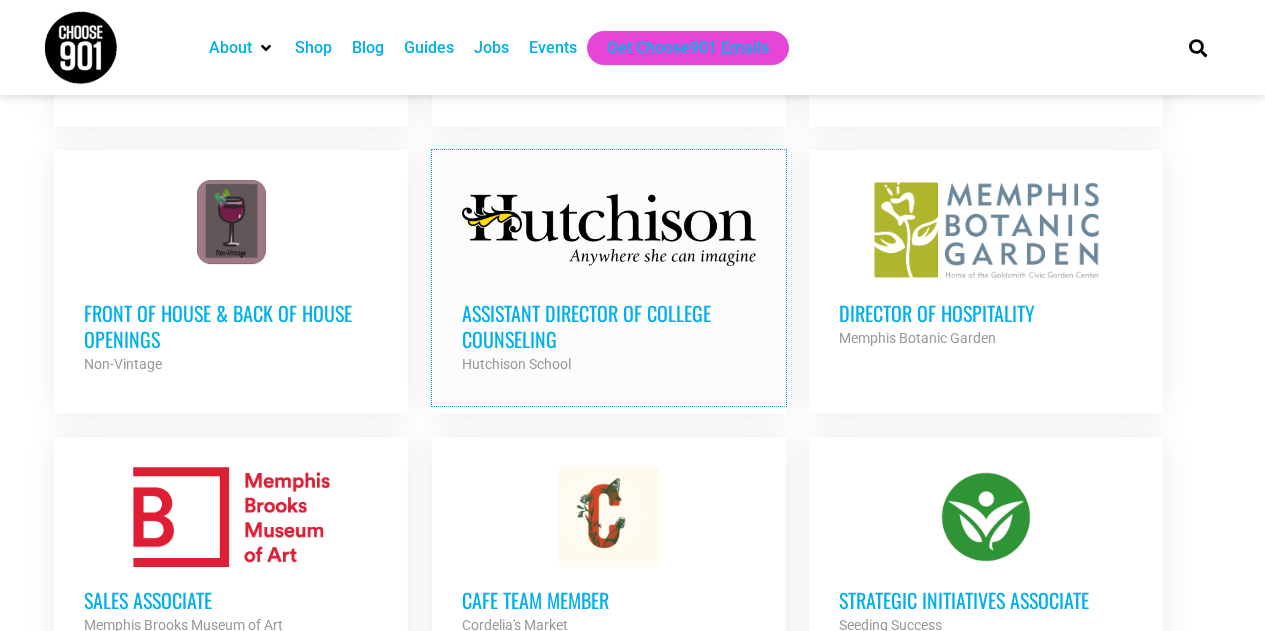 click on "Assistant Director of College Counseling" at bounding box center (609, 326) 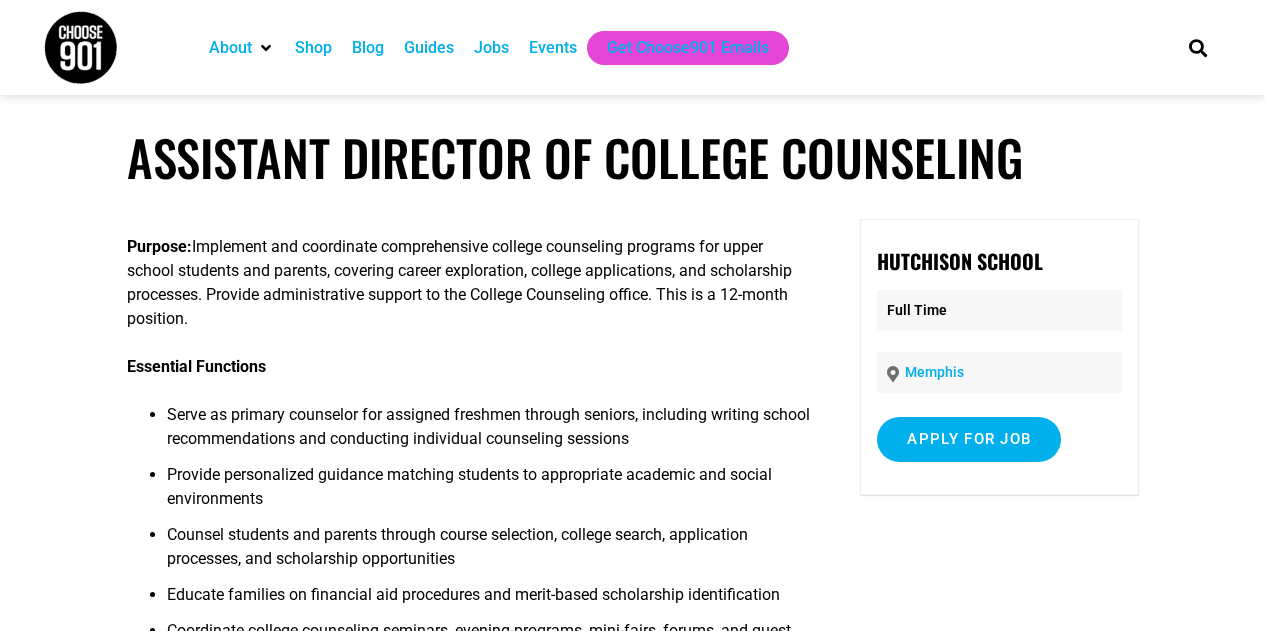 scroll, scrollTop: 0, scrollLeft: 0, axis: both 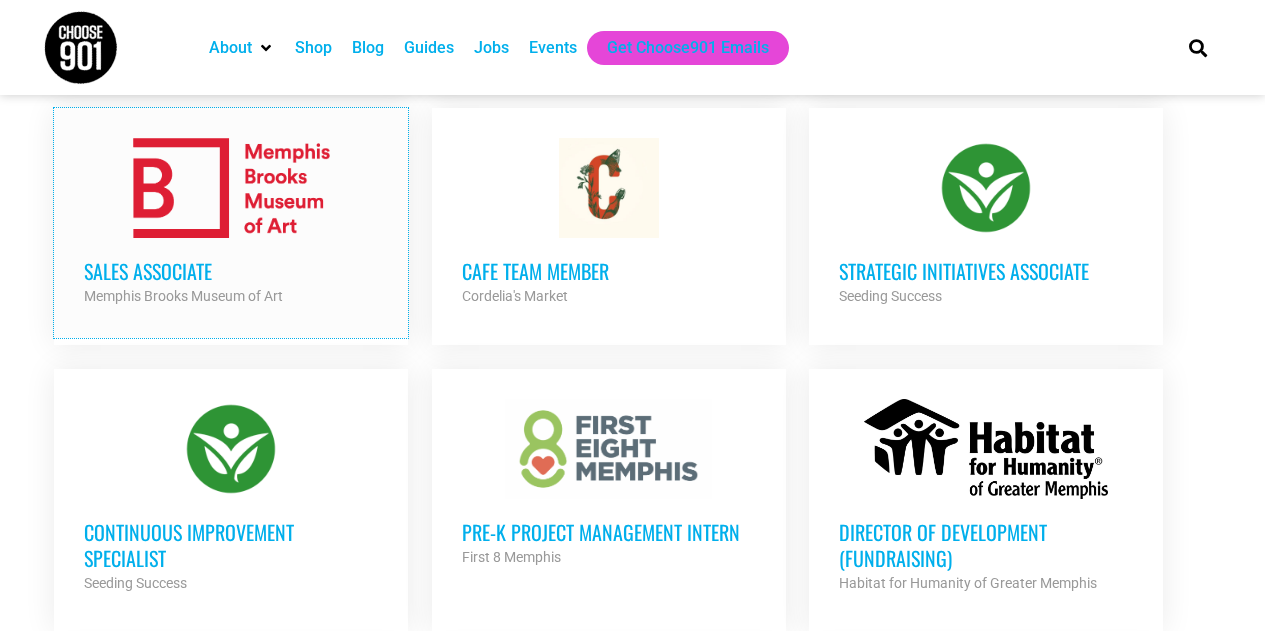 click on "Sales Associate" at bounding box center [231, 271] 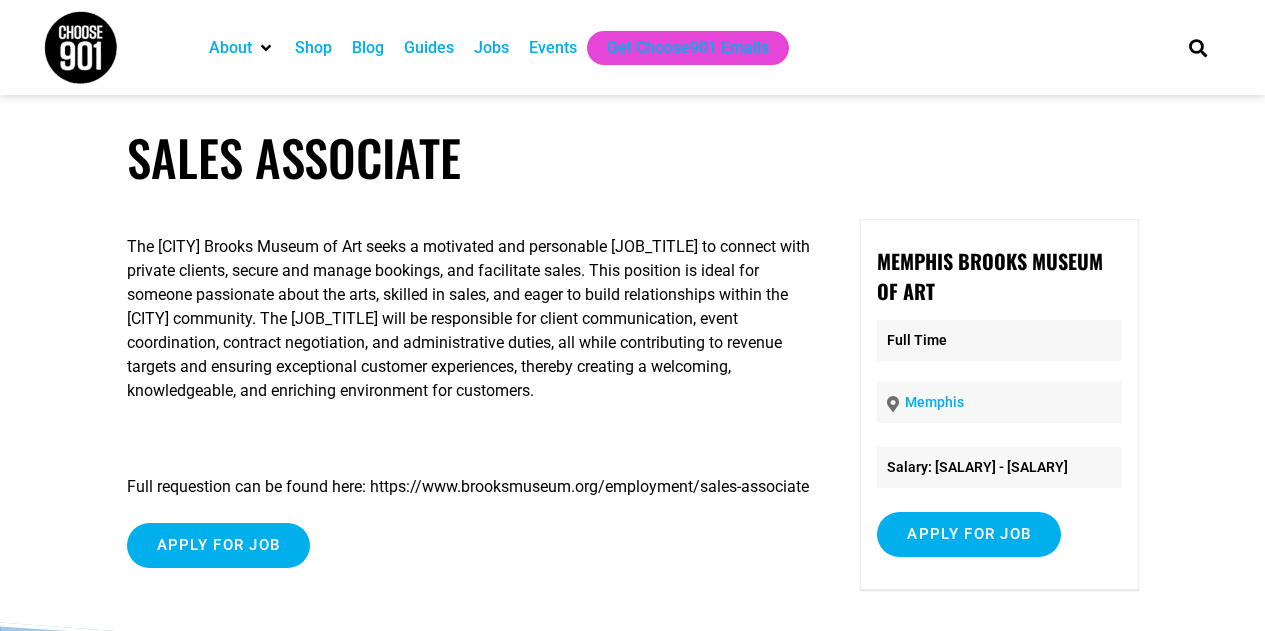 scroll, scrollTop: 0, scrollLeft: 0, axis: both 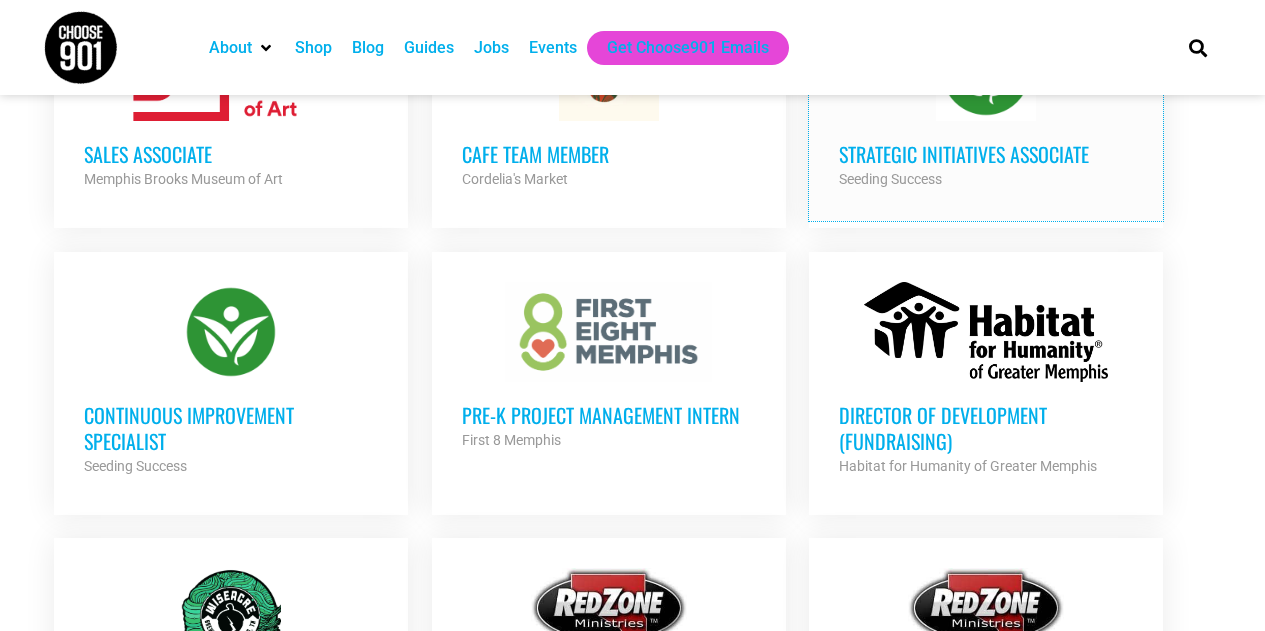 click on "Strategic Initiatives Associate" at bounding box center [986, 154] 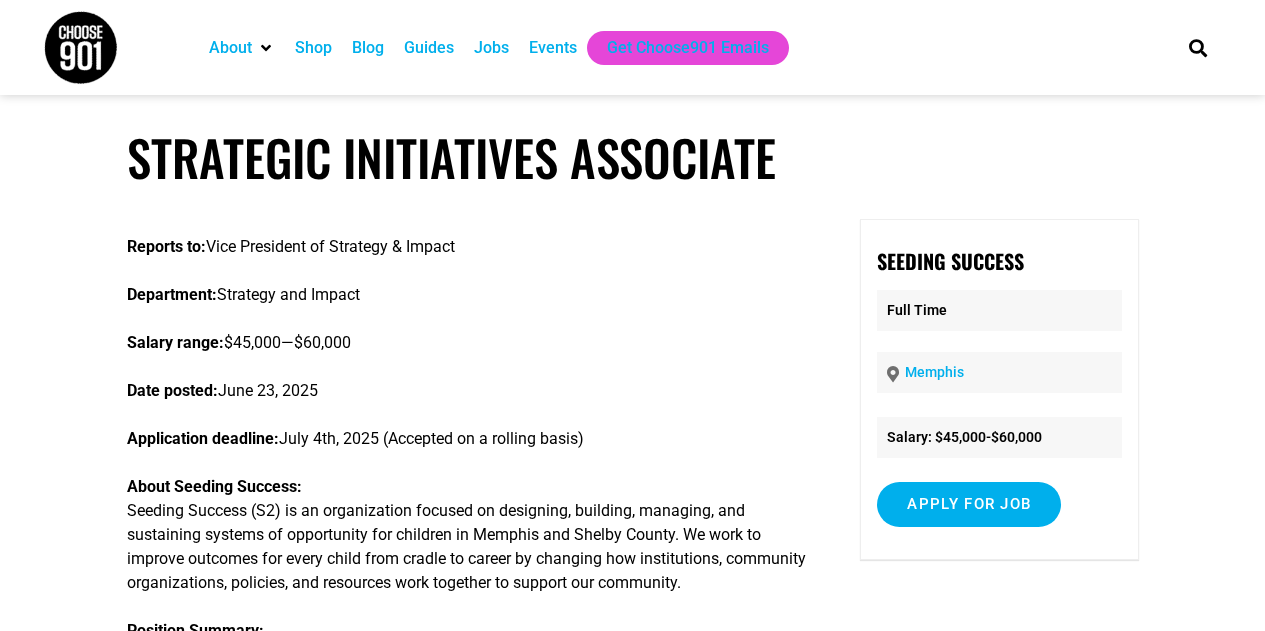 scroll, scrollTop: 0, scrollLeft: 0, axis: both 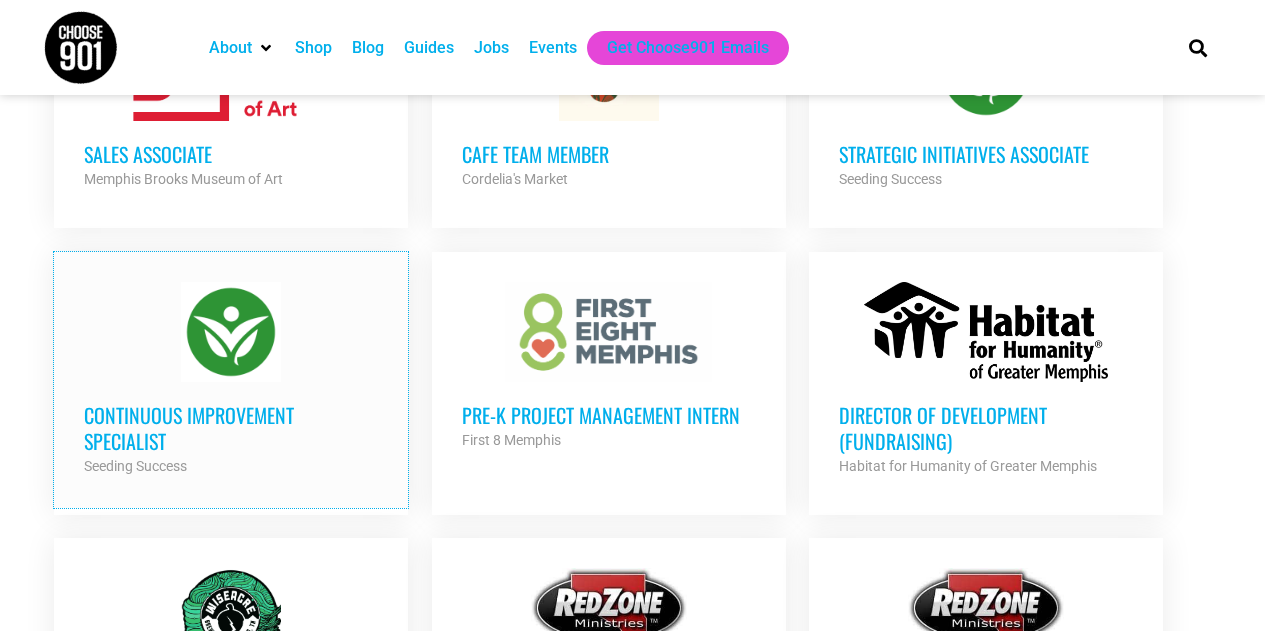 click on "Continuous Improvement Specialist" at bounding box center [231, 428] 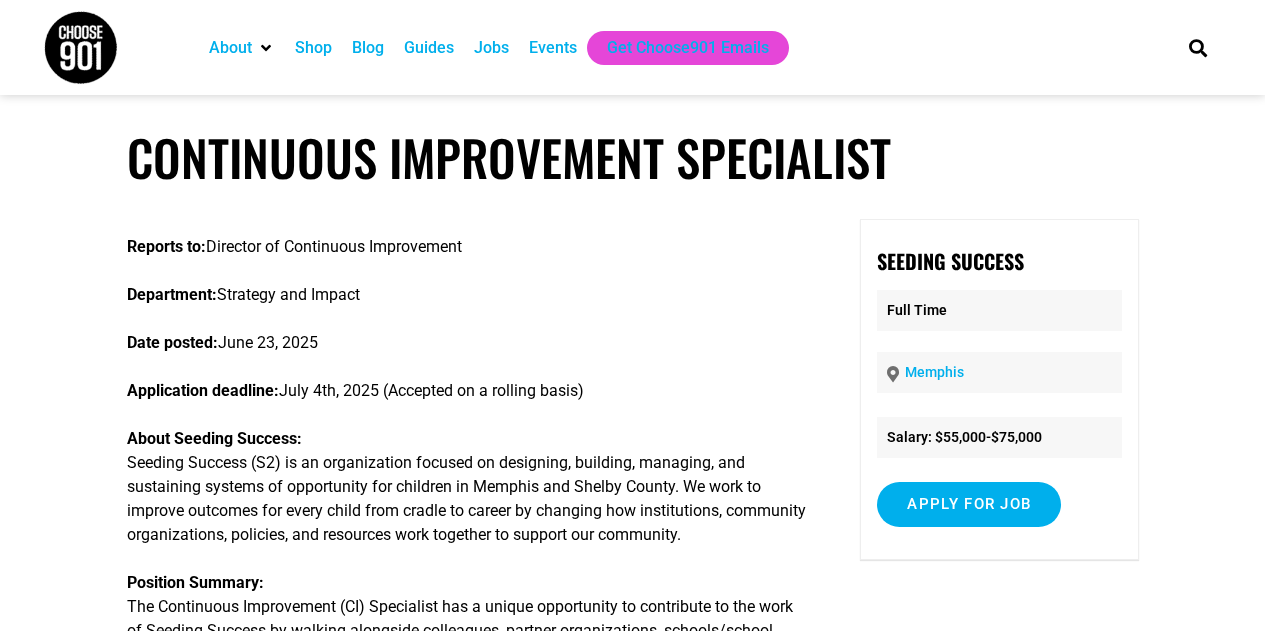 scroll, scrollTop: 0, scrollLeft: 0, axis: both 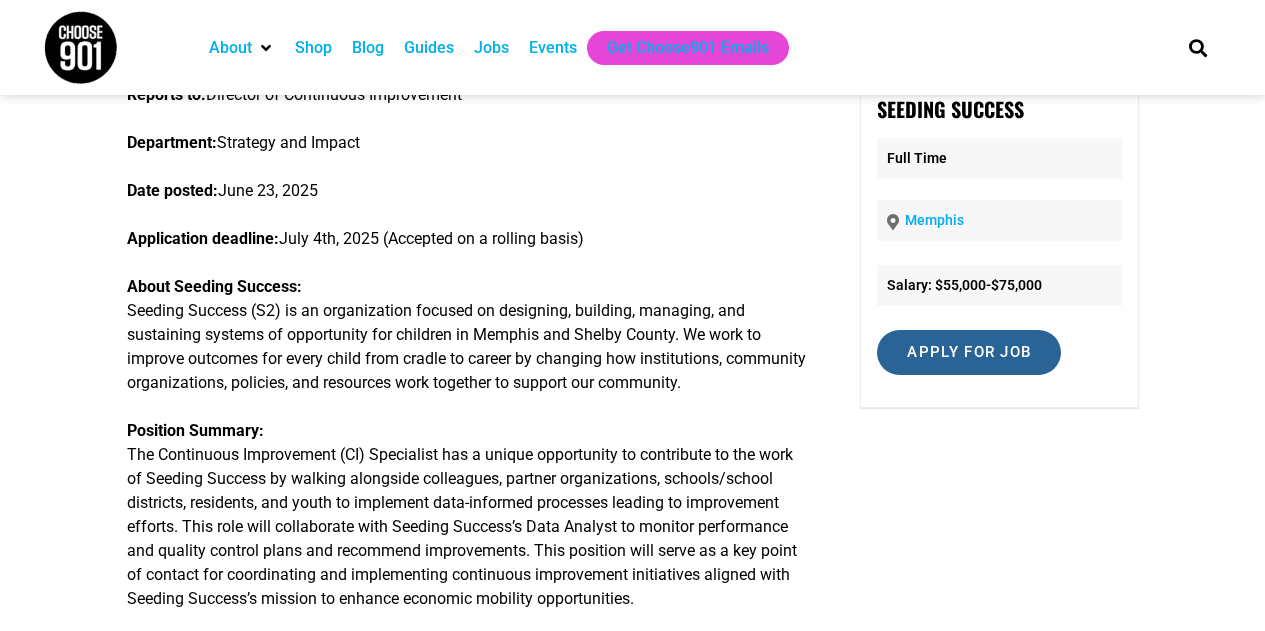click on "Apply for job" at bounding box center (969, 352) 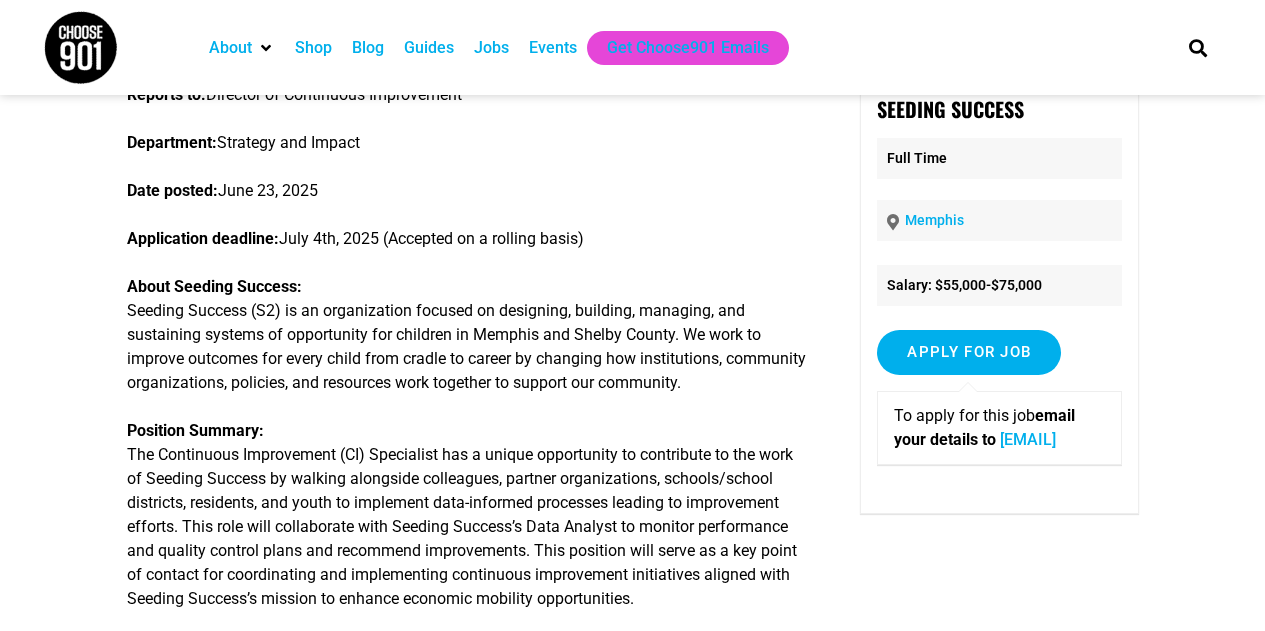 drag, startPoint x: 994, startPoint y: 484, endPoint x: 892, endPoint y: 472, distance: 102.70345 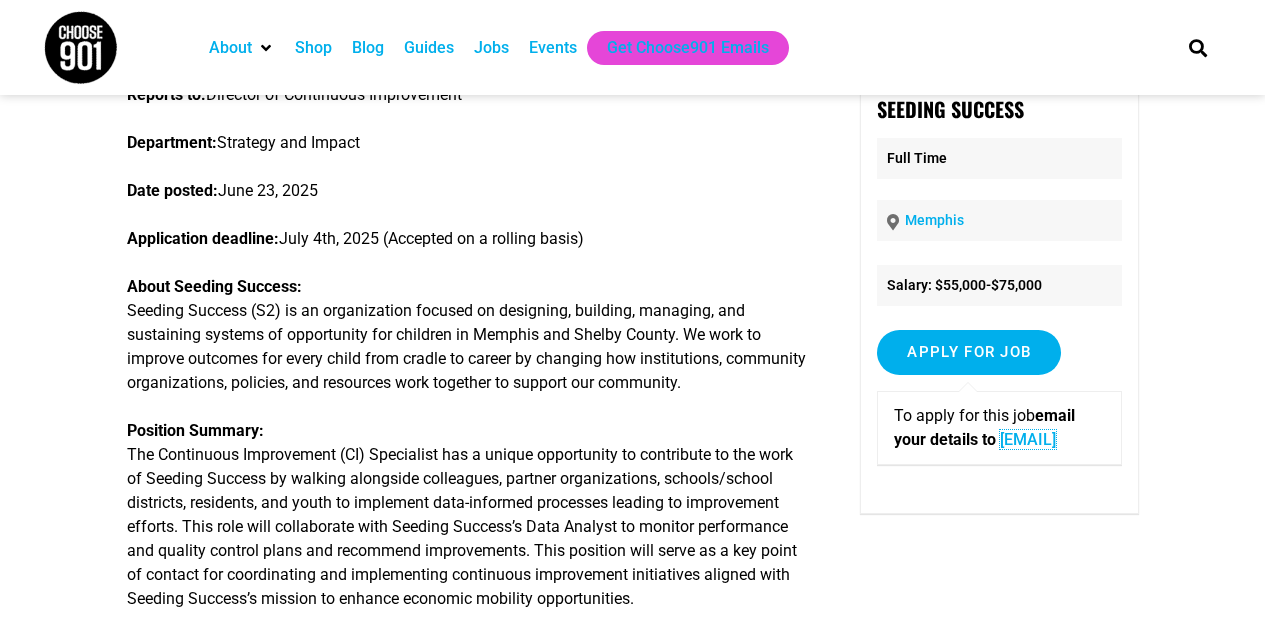 copy on "strategyadmin@seeding-success.org" 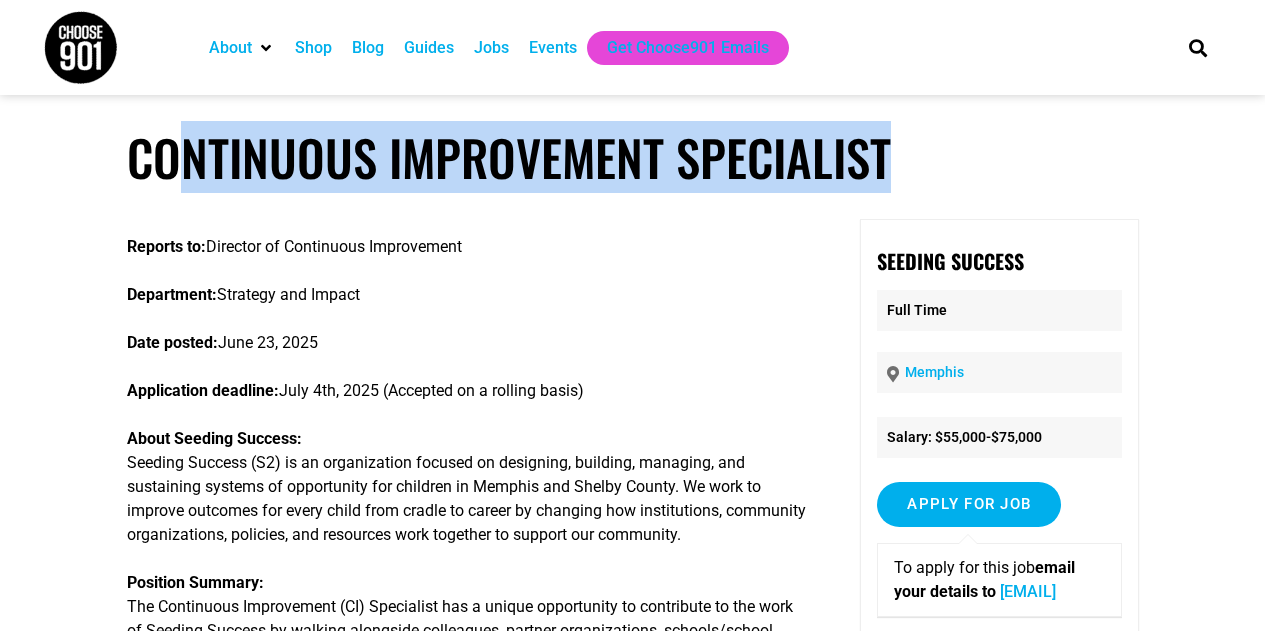 drag, startPoint x: 897, startPoint y: 158, endPoint x: 192, endPoint y: 187, distance: 705.5962 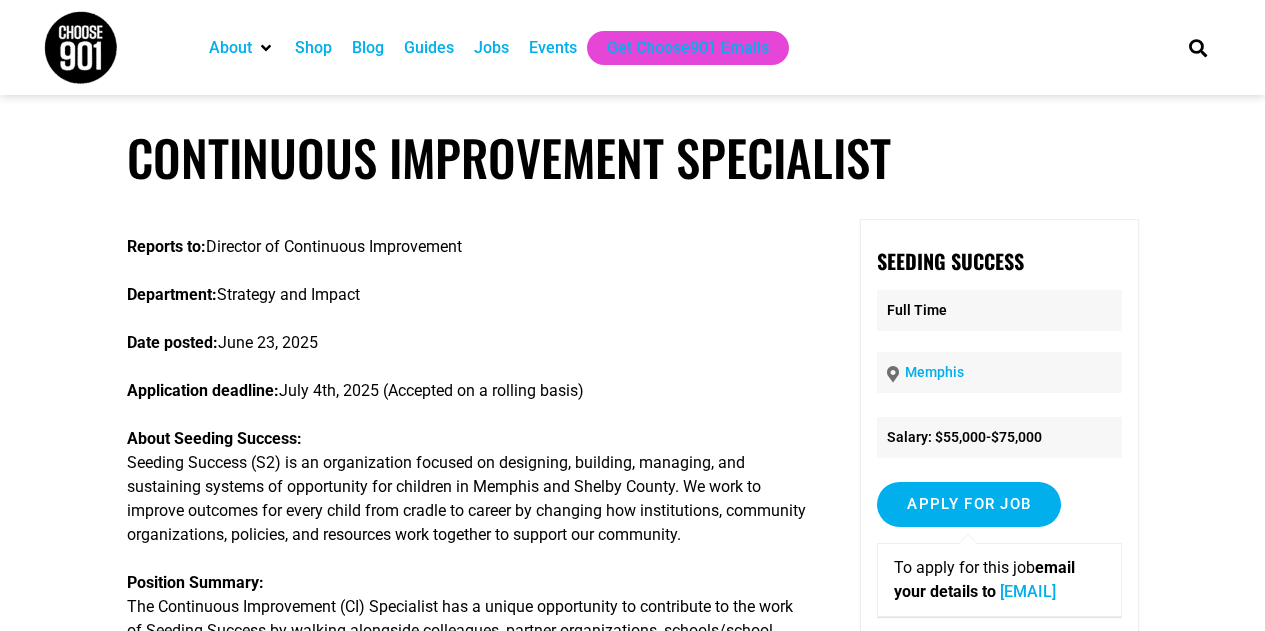 click on "Department:  Strategy and Impact" at bounding box center [468, 295] 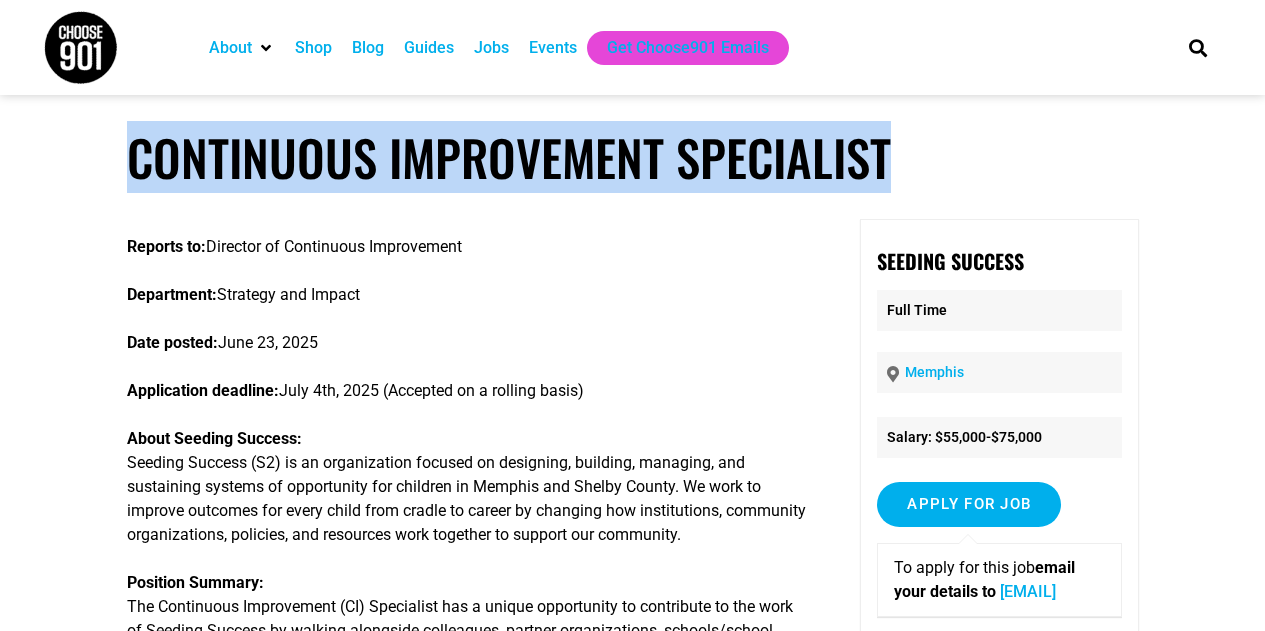 drag, startPoint x: 894, startPoint y: 164, endPoint x: 137, endPoint y: 177, distance: 757.11163 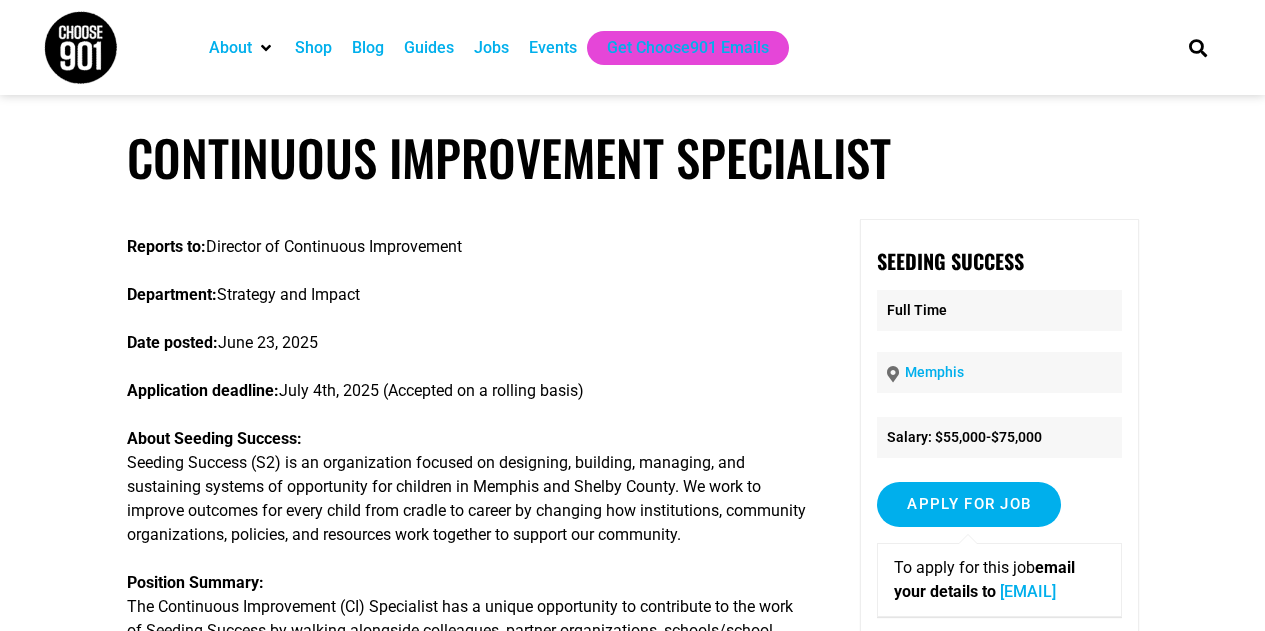 click on "Reports to:  Director of Continuous Improvement
Department:  Strategy and Impact
Date posted:  June 23, 2025
Application deadline:  July 4th, 2025 (Accepted on a rolling basis)
About Seeding Success:
Seeding Success (S2) is an organization focused on designing, building, managing, and sustaining systems of opportunity for children in Memphis and Shelby County. We work to improve outcomes for every child from cradle to career by changing how institutions, community organizations, policies, and resources work together to support our community.
Position Summary:
Duties and Responsibilities:
Interface with stakeholders to coach and train partner organizations on building a more data-driven culture, including co-leading continuous improvement training.
Support key stakeholders in developing, implementing, and documenting rapid cycles of continuous improvement, ensuring effective integration of these processes.
Complete other tasks and duties as assigned." at bounding box center (468, 1805) 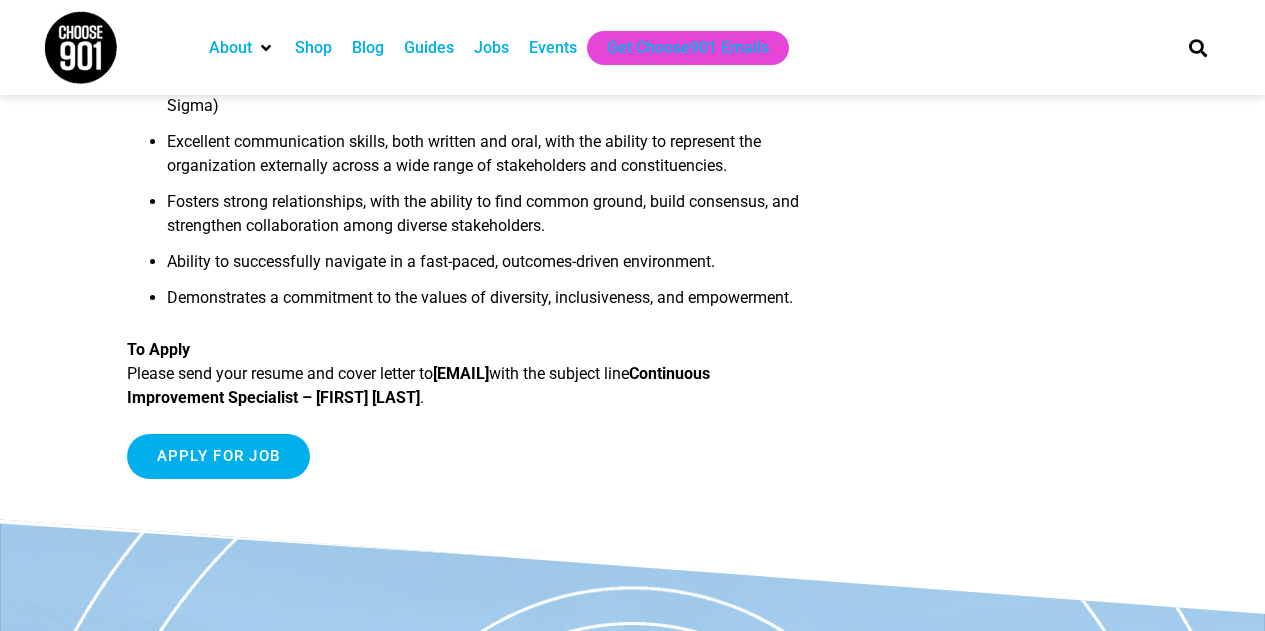 scroll, scrollTop: 2898, scrollLeft: 0, axis: vertical 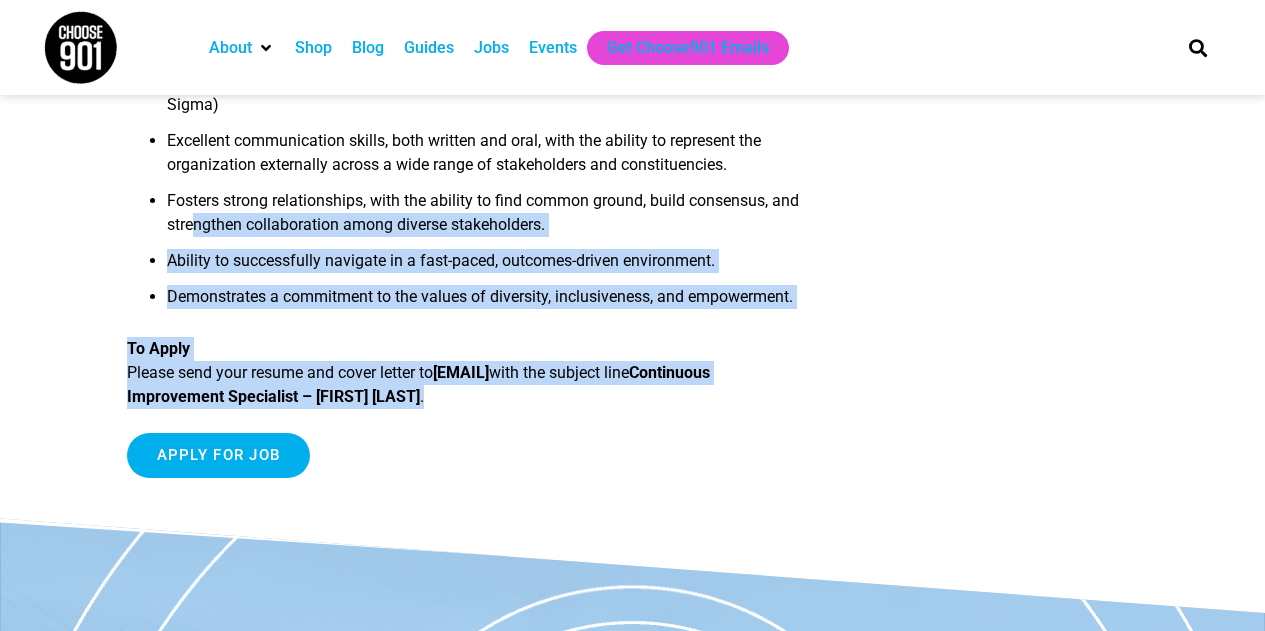 drag, startPoint x: 585, startPoint y: 403, endPoint x: 196, endPoint y: 244, distance: 420.24042 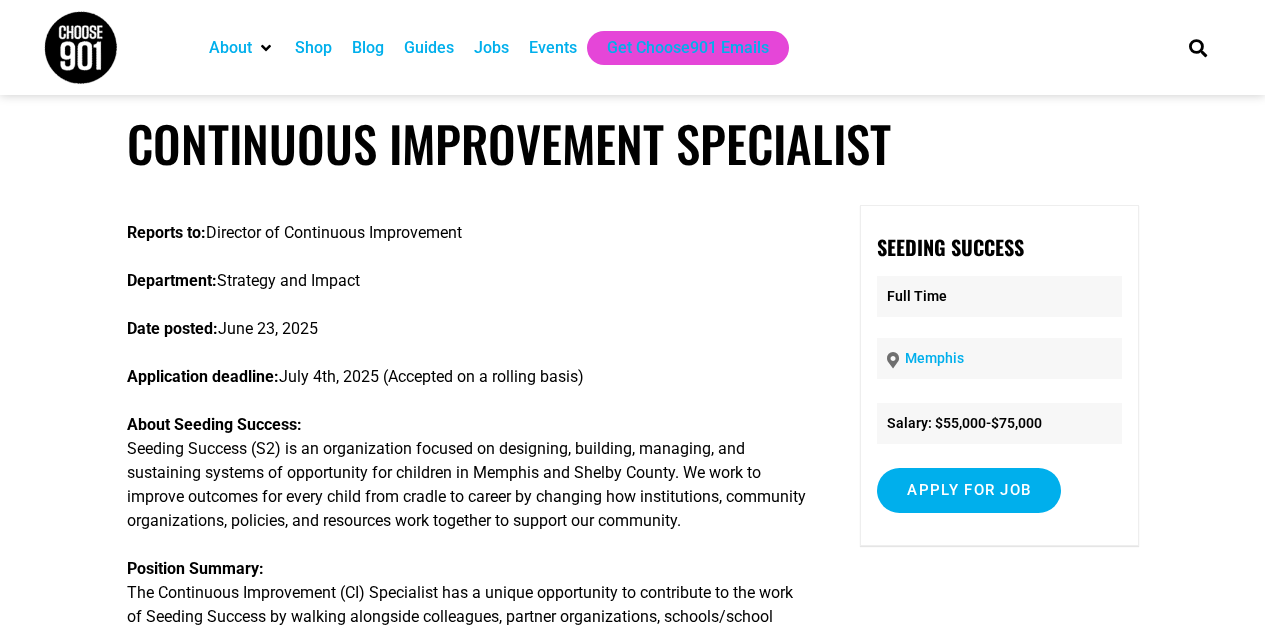 scroll, scrollTop: 14, scrollLeft: 0, axis: vertical 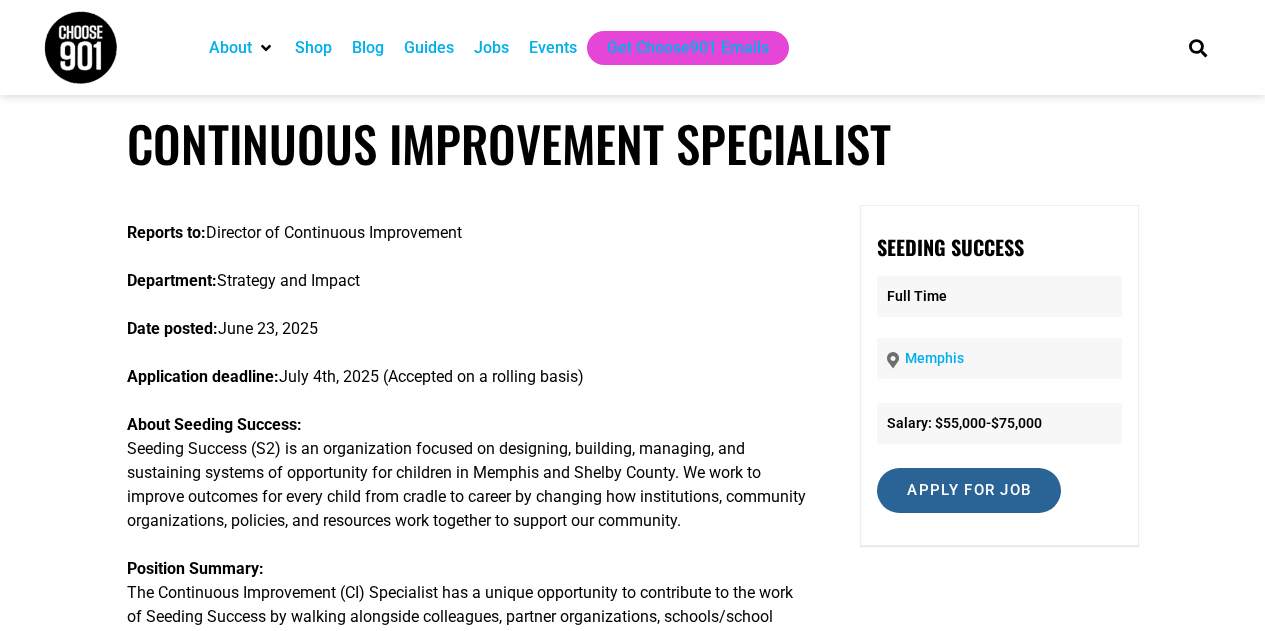 click on "Apply for job" at bounding box center (969, 490) 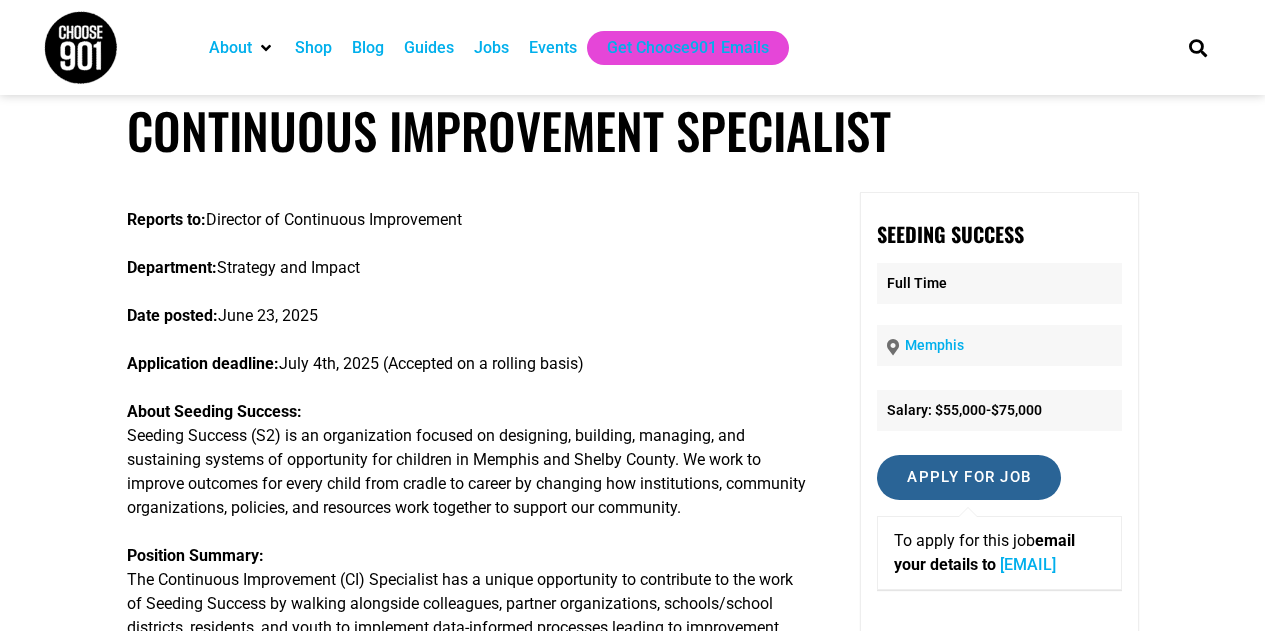 scroll, scrollTop: 39, scrollLeft: 0, axis: vertical 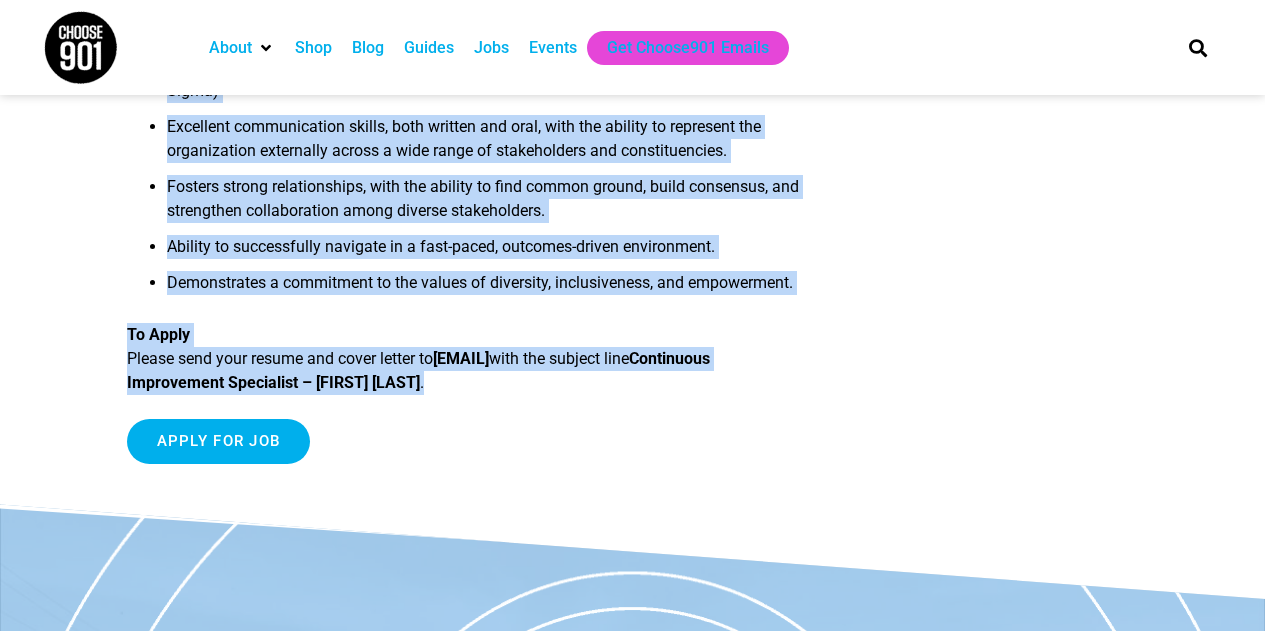 drag, startPoint x: 118, startPoint y: 114, endPoint x: 605, endPoint y: 381, distance: 555.38995 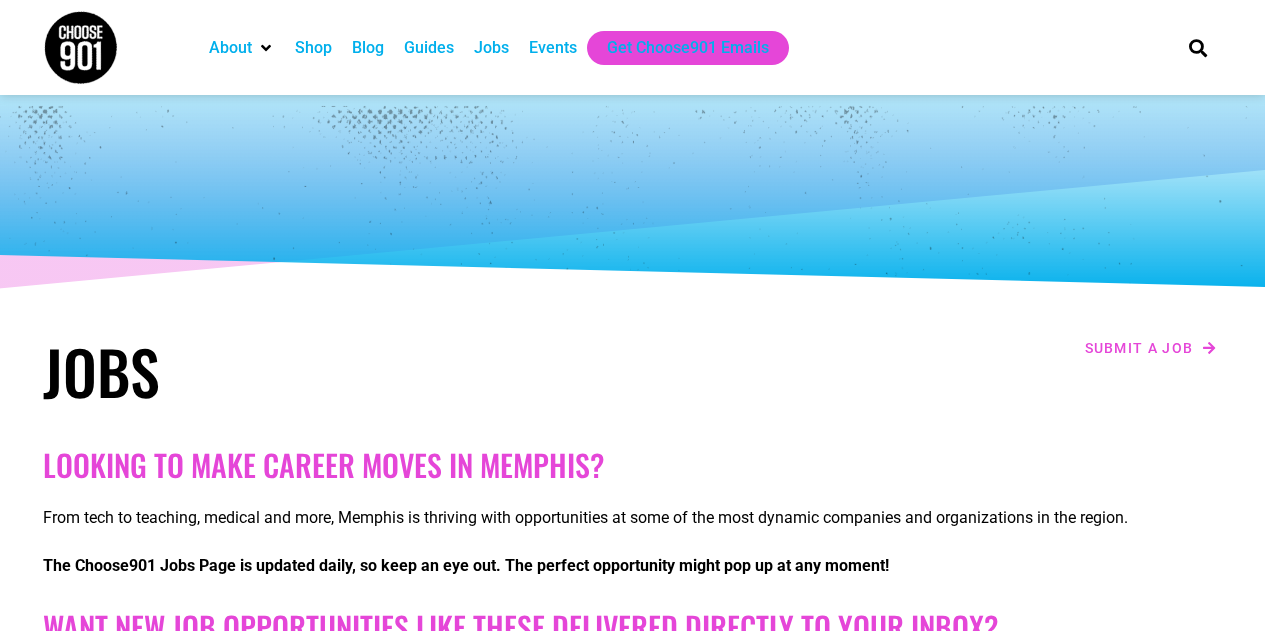 scroll, scrollTop: 77, scrollLeft: 0, axis: vertical 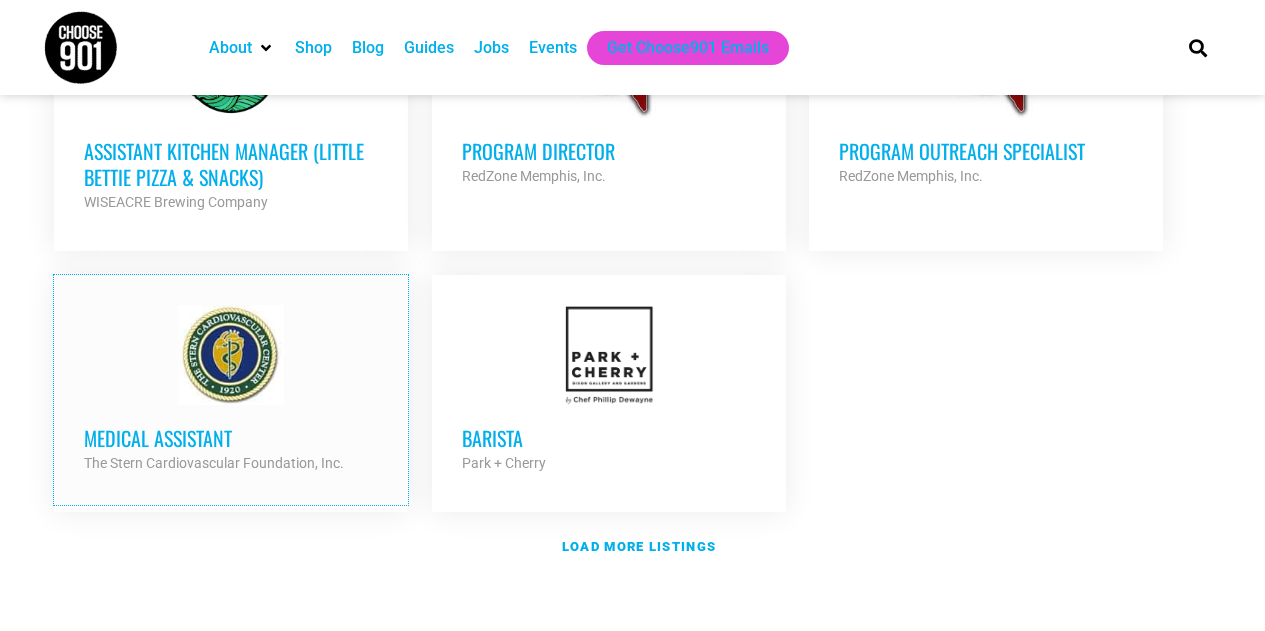 click on "Medical Assistant" at bounding box center (231, 438) 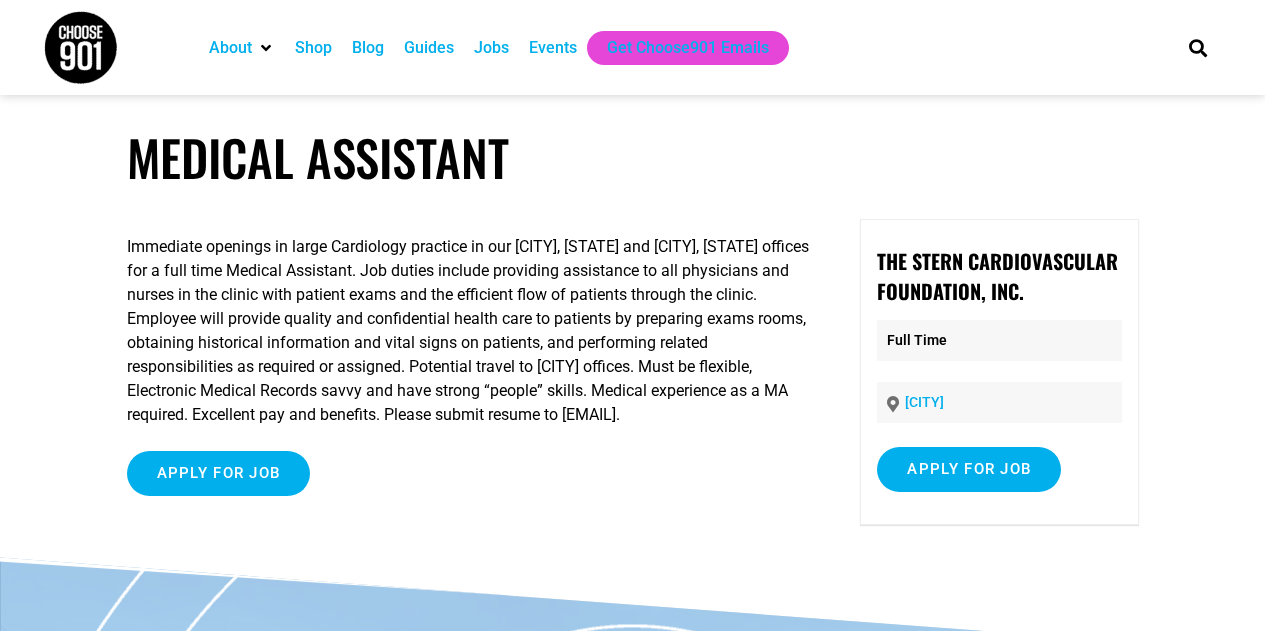 scroll, scrollTop: 0, scrollLeft: 0, axis: both 